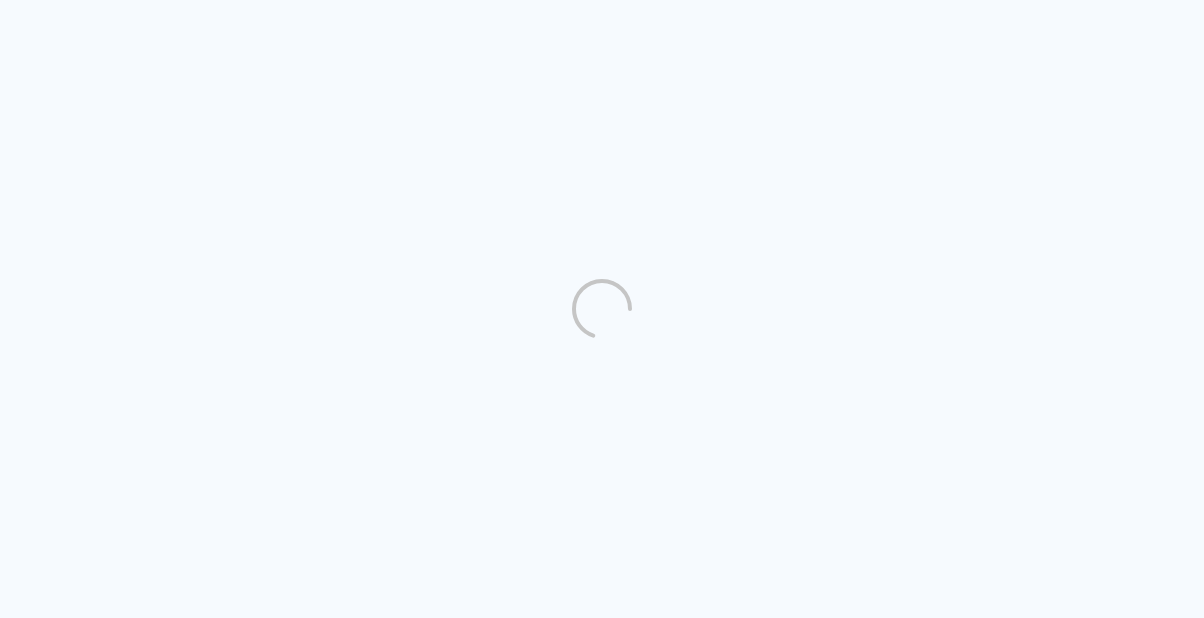 scroll, scrollTop: 0, scrollLeft: 0, axis: both 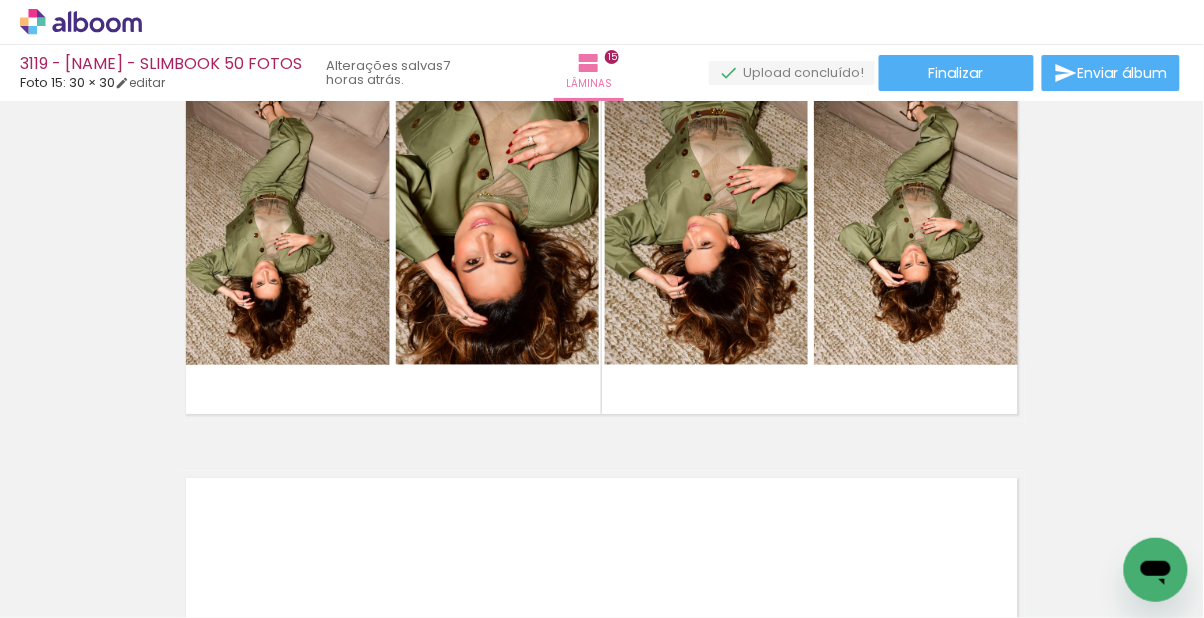 click at bounding box center (602, -6413) 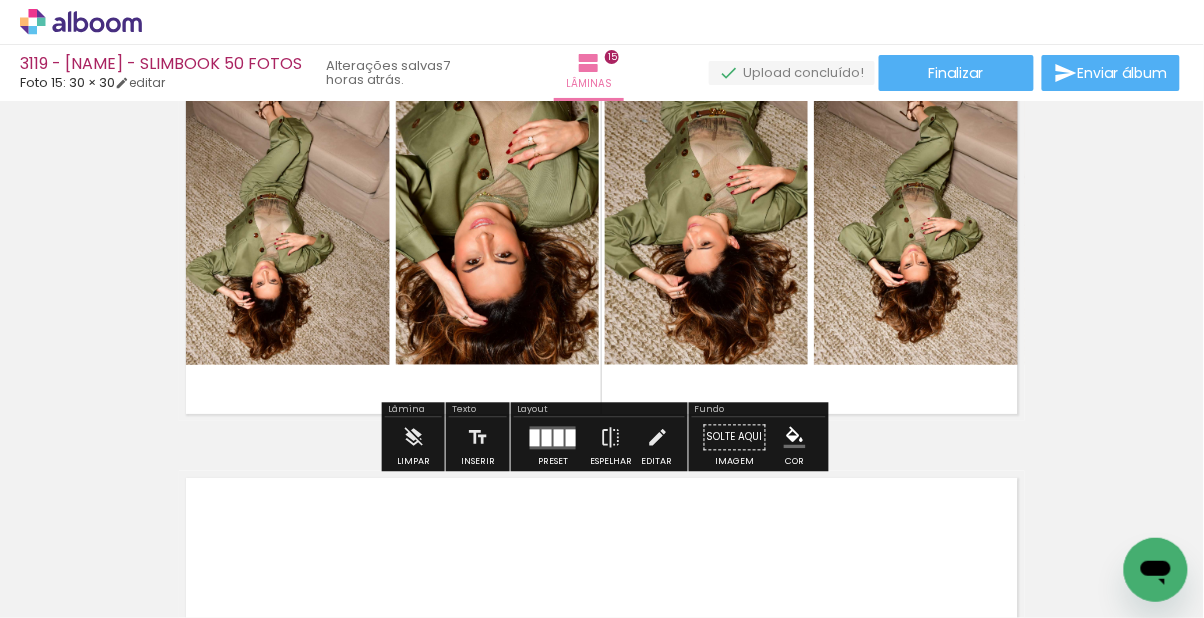 click at bounding box center (795, 438) 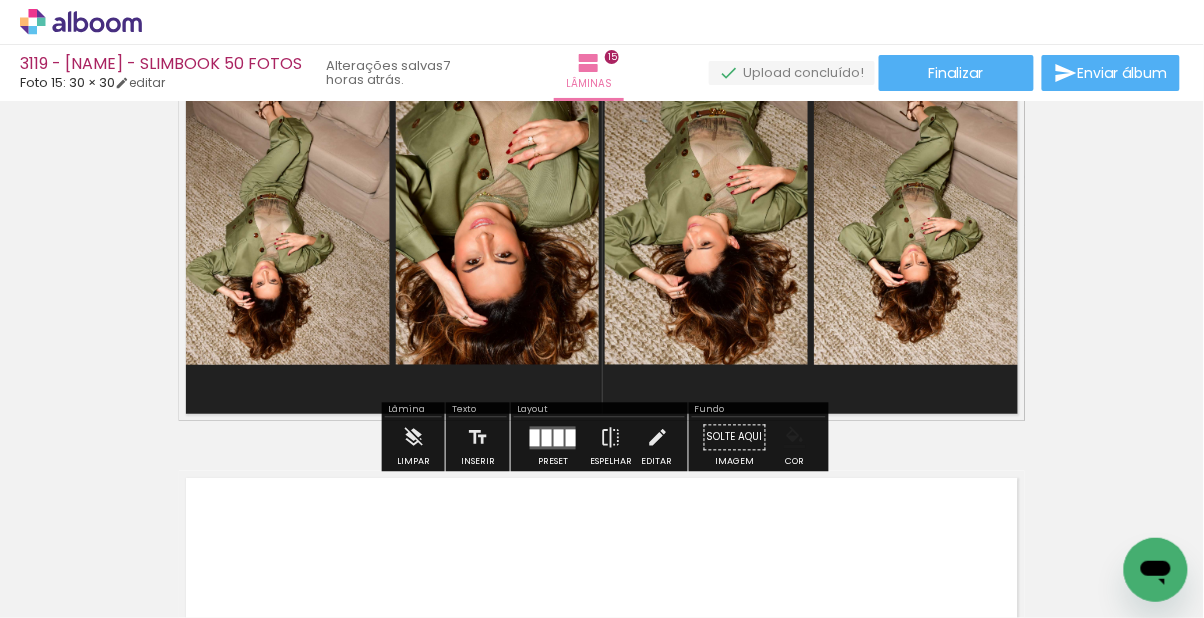 click at bounding box center (795, 438) 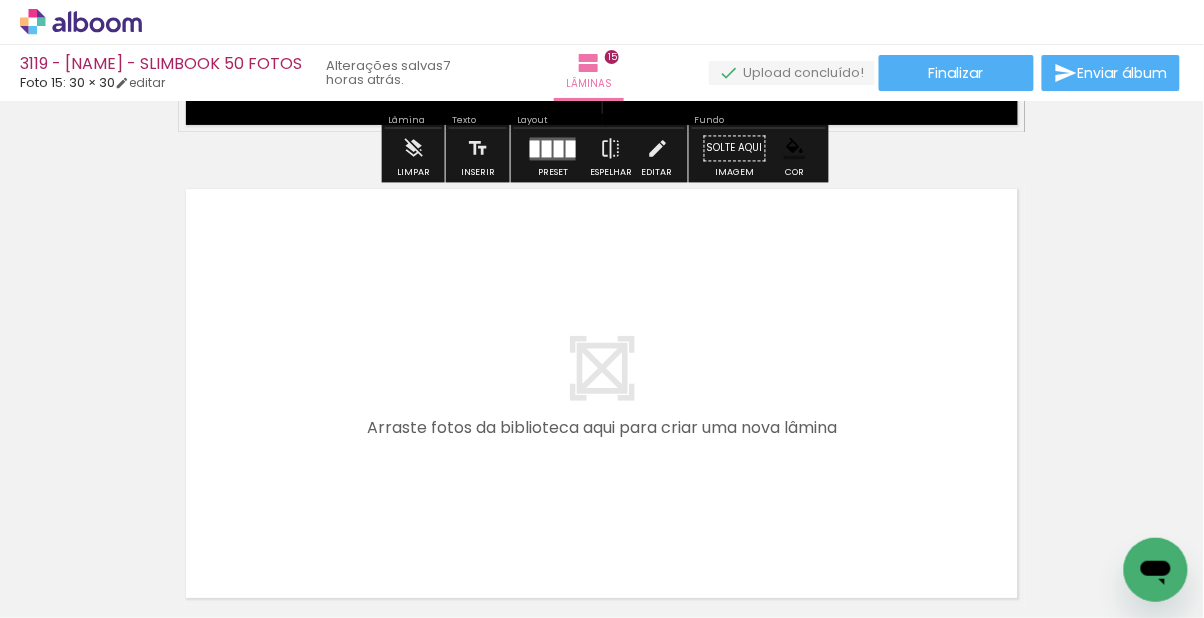 scroll, scrollTop: 7158, scrollLeft: 0, axis: vertical 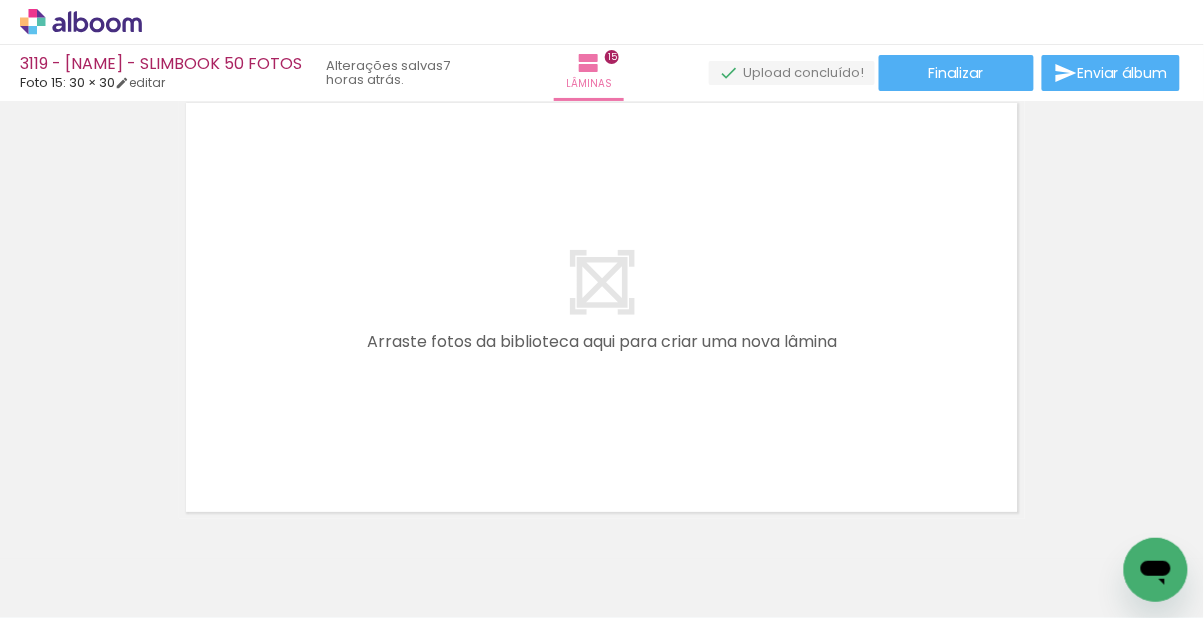 click on "Inserir lâmina 1  de 15  Inserir lâmina 2  de 15  Inserir lâmina 3  de 15  Inserir lâmina 4  de 15  Inserir lâmina 5  de 15  Inserir lâmina 6  de 15  Inserir lâmina 7  de 15  Inserir lâmina 8  de 15  Inserir lâmina 9  de 15  Inserir lâmina 10  de 15  Inserir lâmina 11  de 15  Inserir lâmina 12  de 15  Inserir lâmina 13  de 15  Inserir lâmina 14  de 15  Inserir lâmina 15  de 15" at bounding box center [602, -3266] 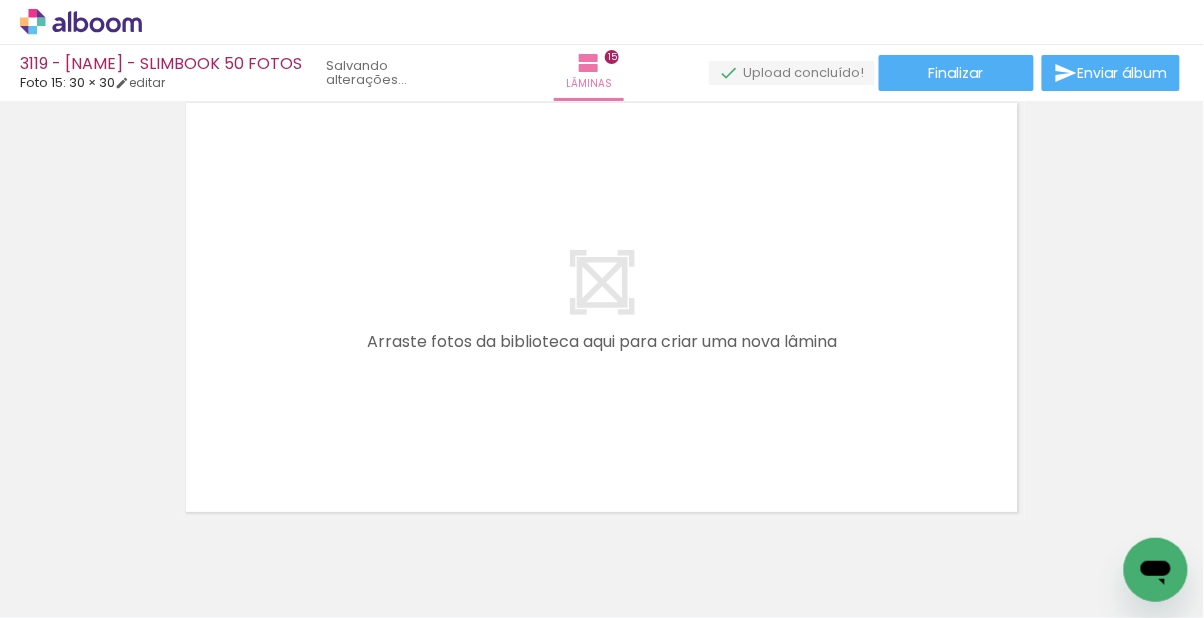 scroll, scrollTop: 96, scrollLeft: 0, axis: vertical 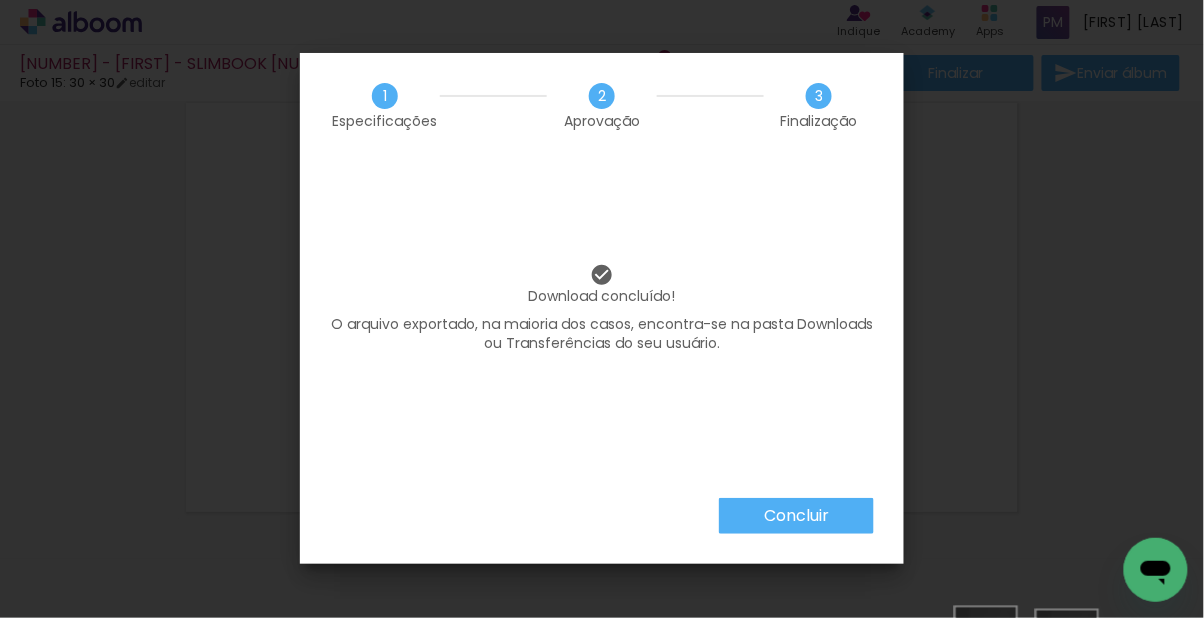 click 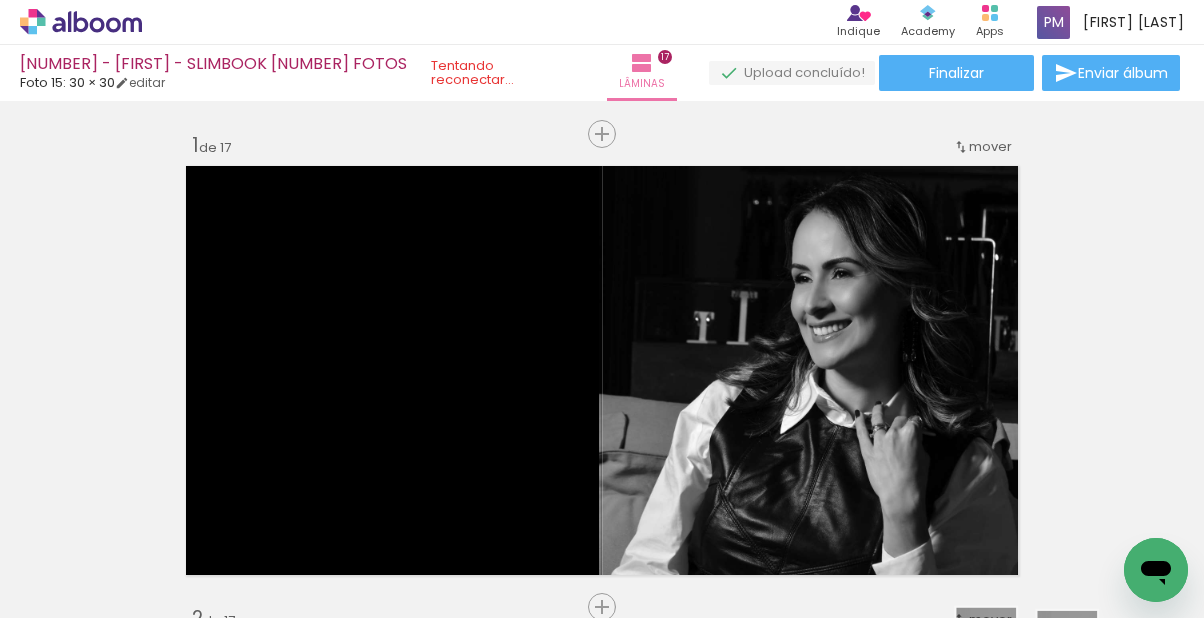 scroll, scrollTop: 11, scrollLeft: 0, axis: vertical 